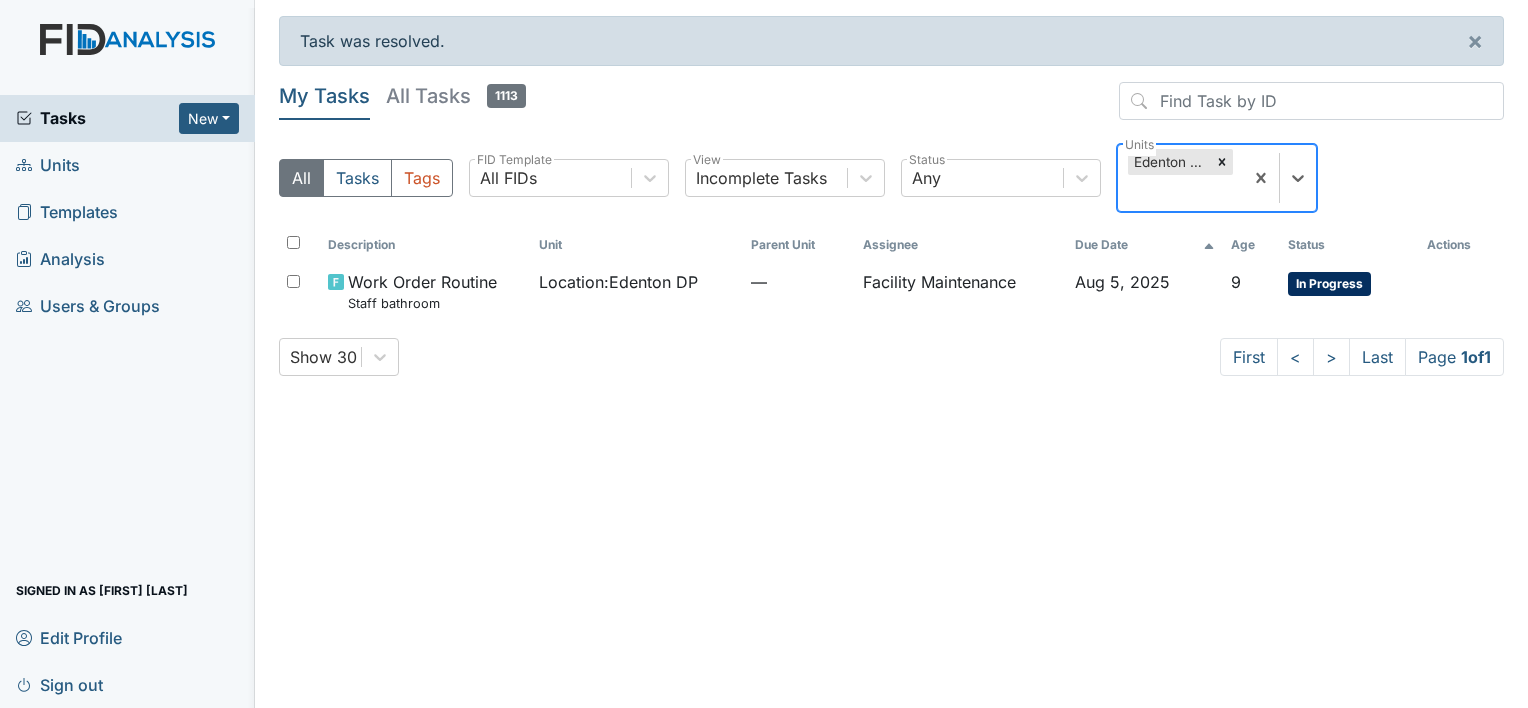 scroll, scrollTop: 0, scrollLeft: 0, axis: both 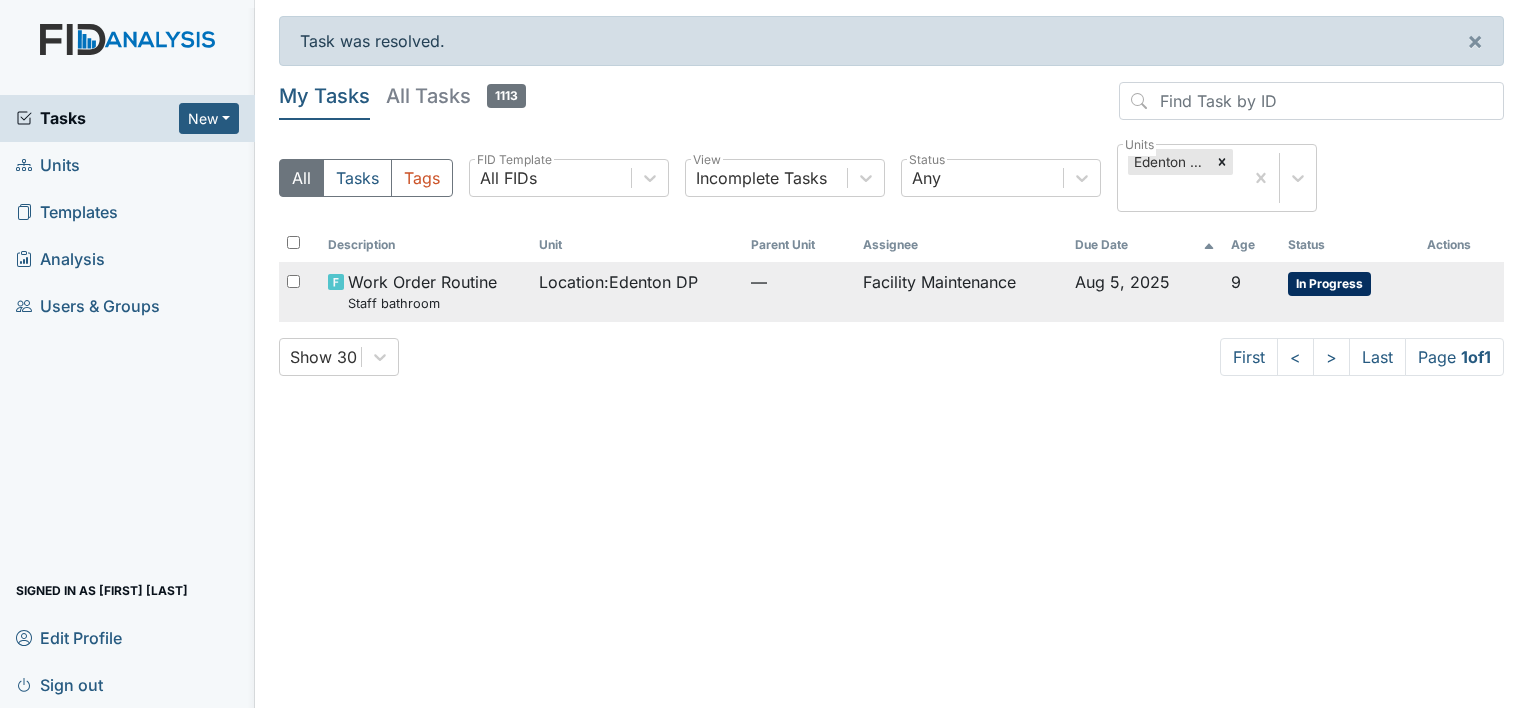click on "Location :  Edenton DP" at bounding box center [618, 282] 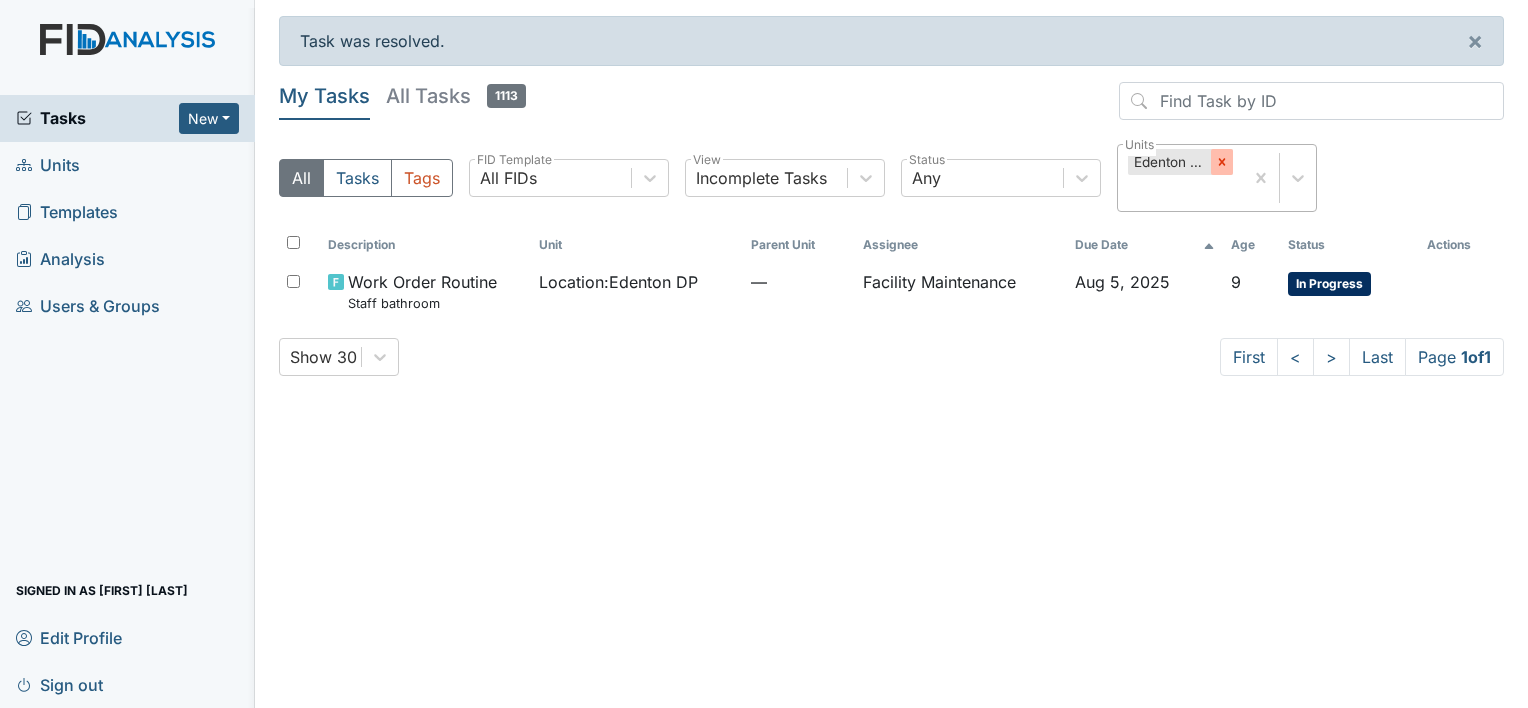 click 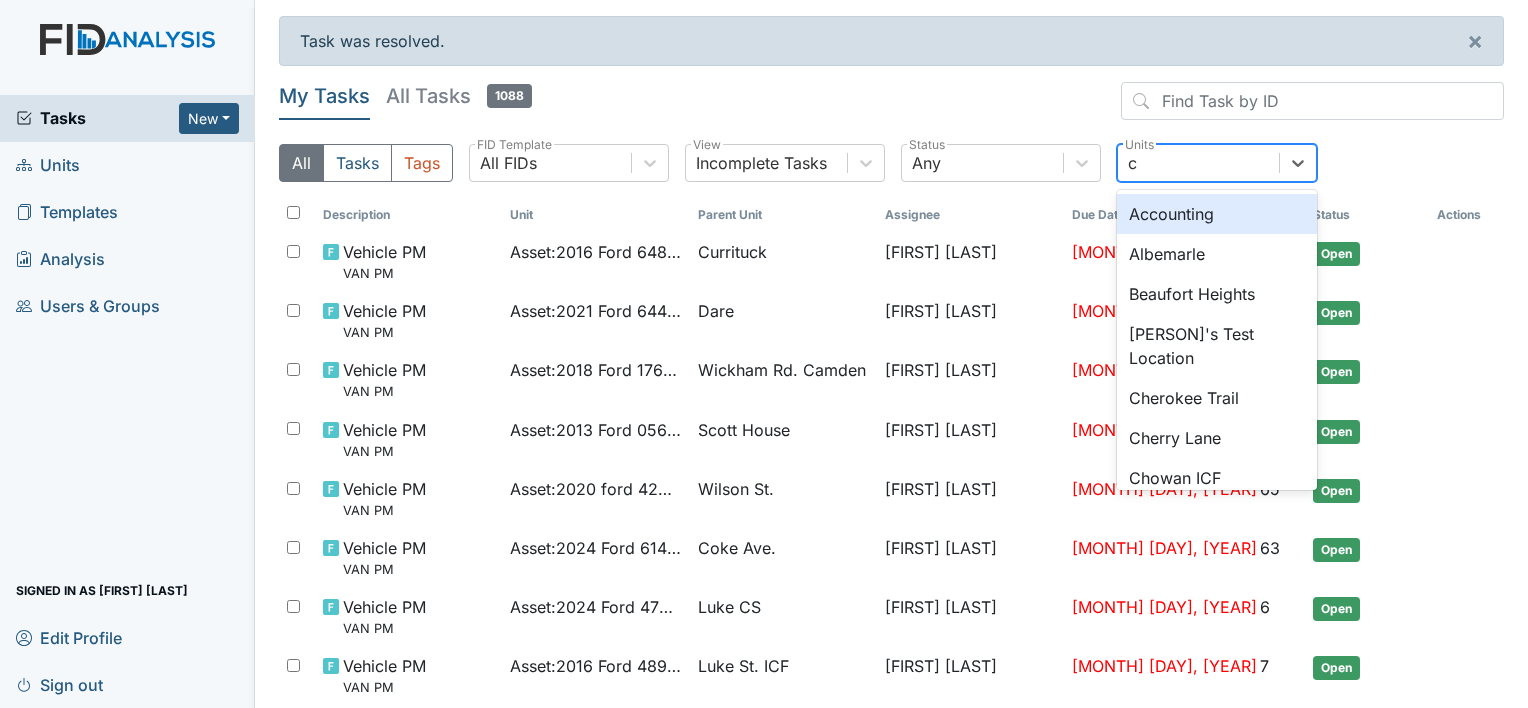 type on "co" 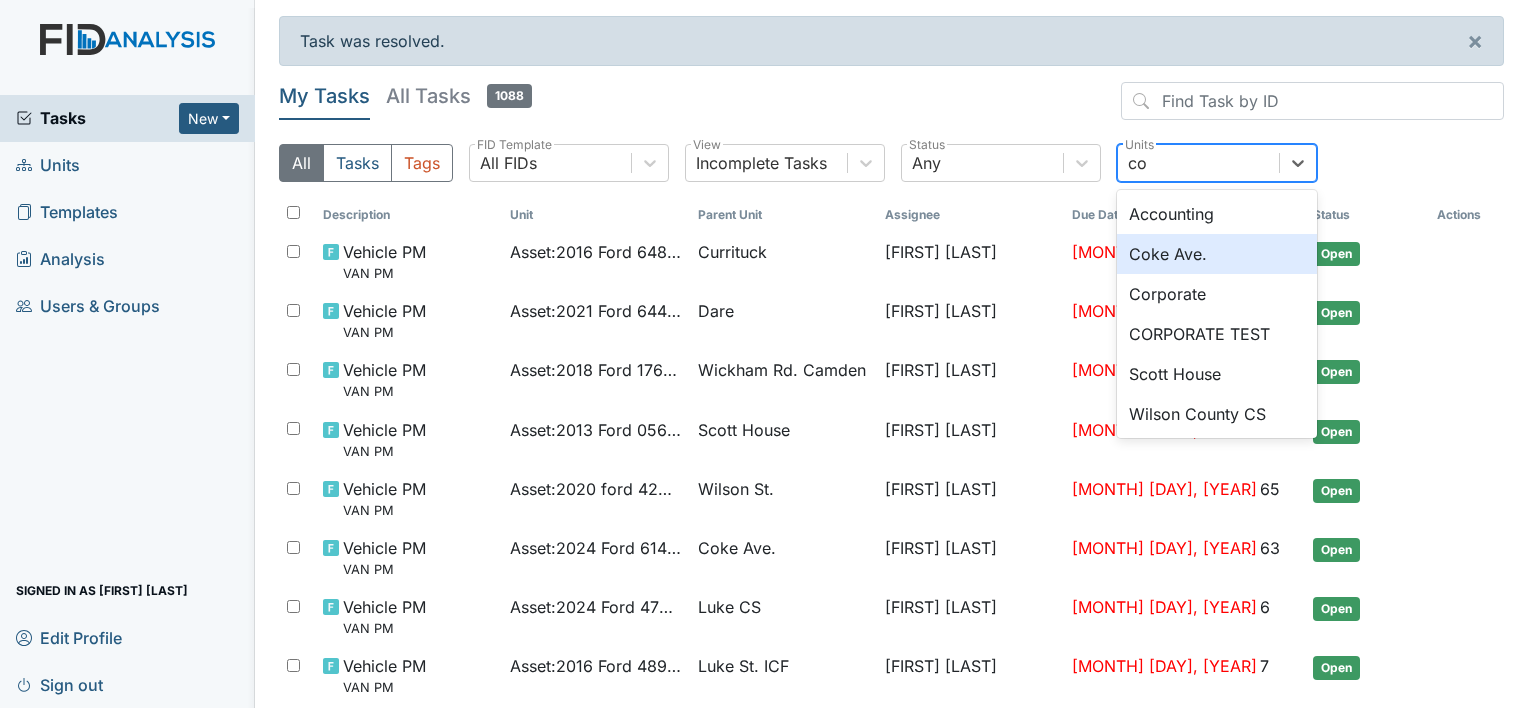 click on "Coke Ave." at bounding box center [1217, 254] 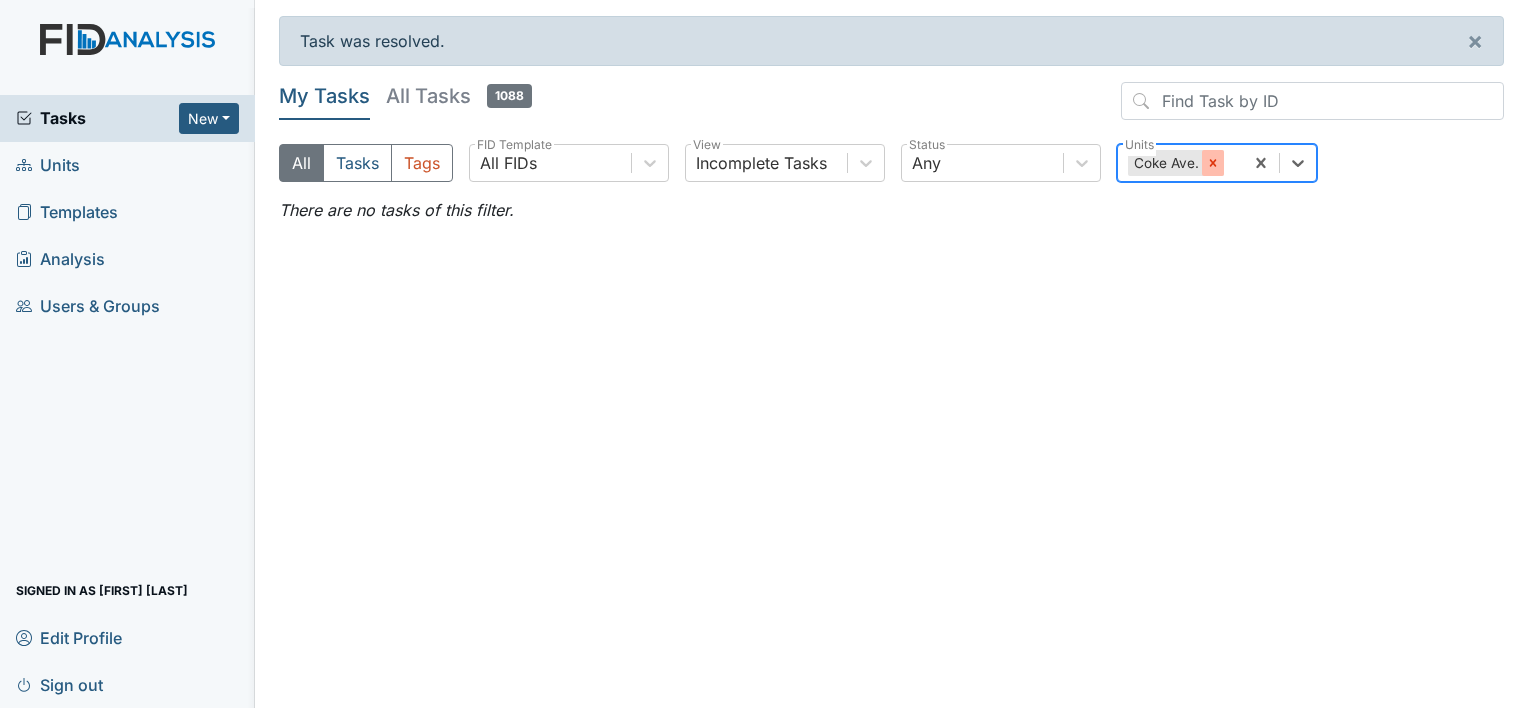 click at bounding box center (1213, 163) 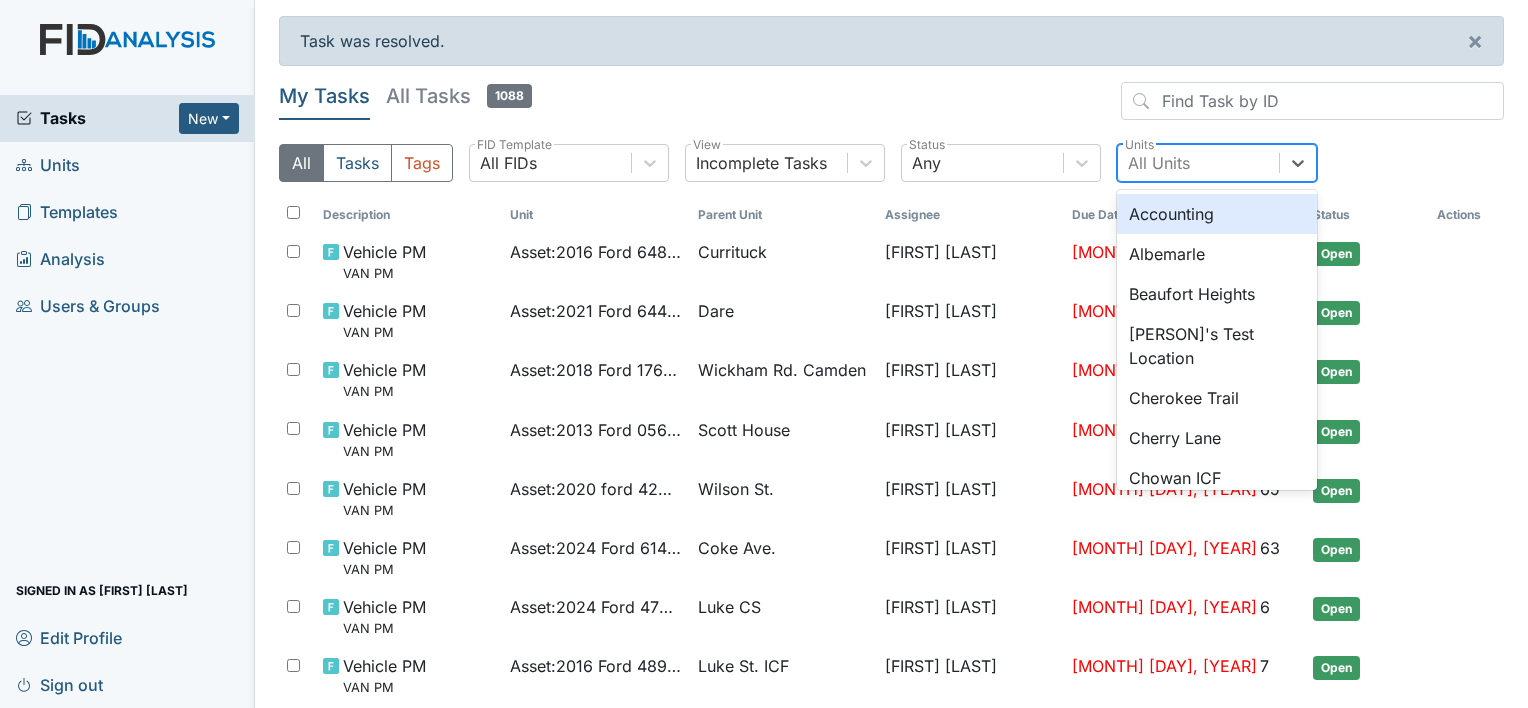 click on "All Units" at bounding box center [1159, 163] 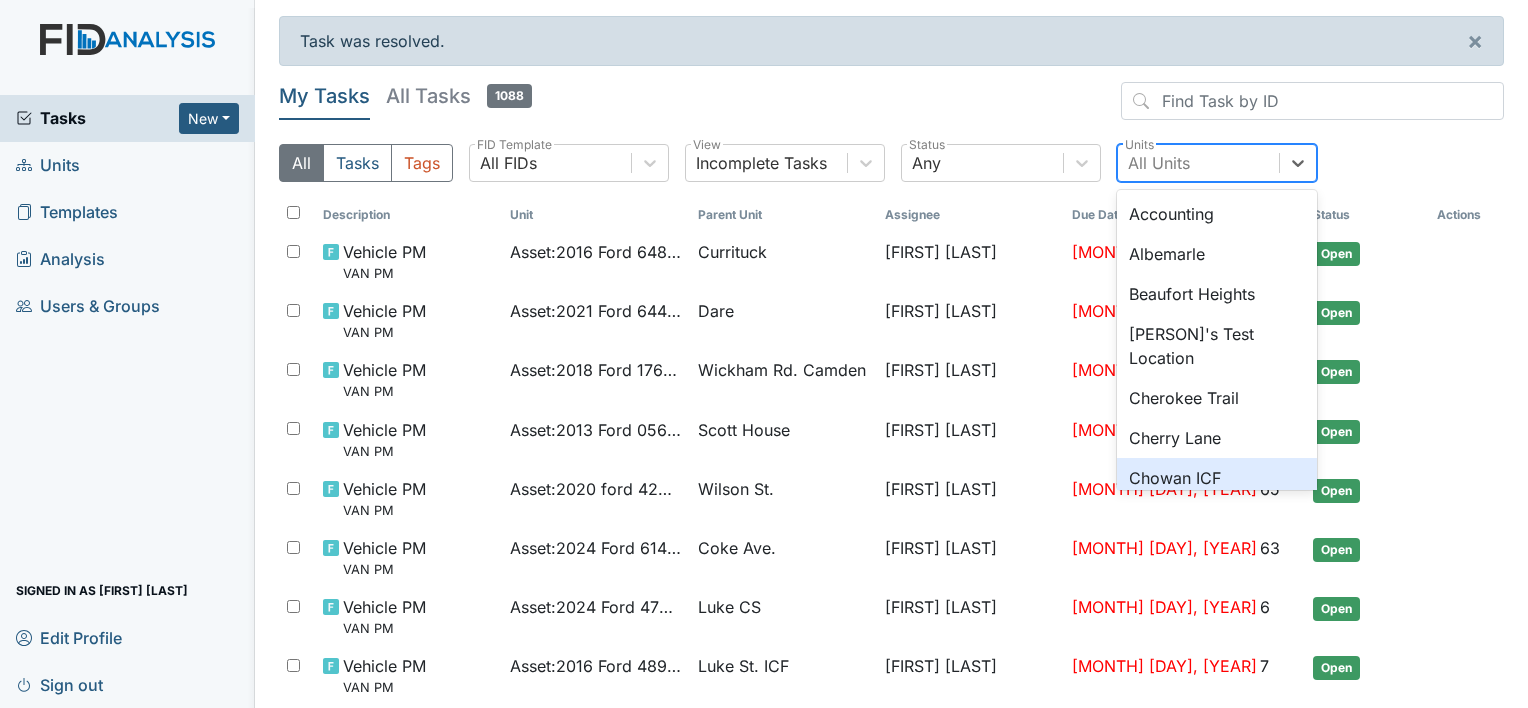 click on "Chowan ICF" at bounding box center (1217, 478) 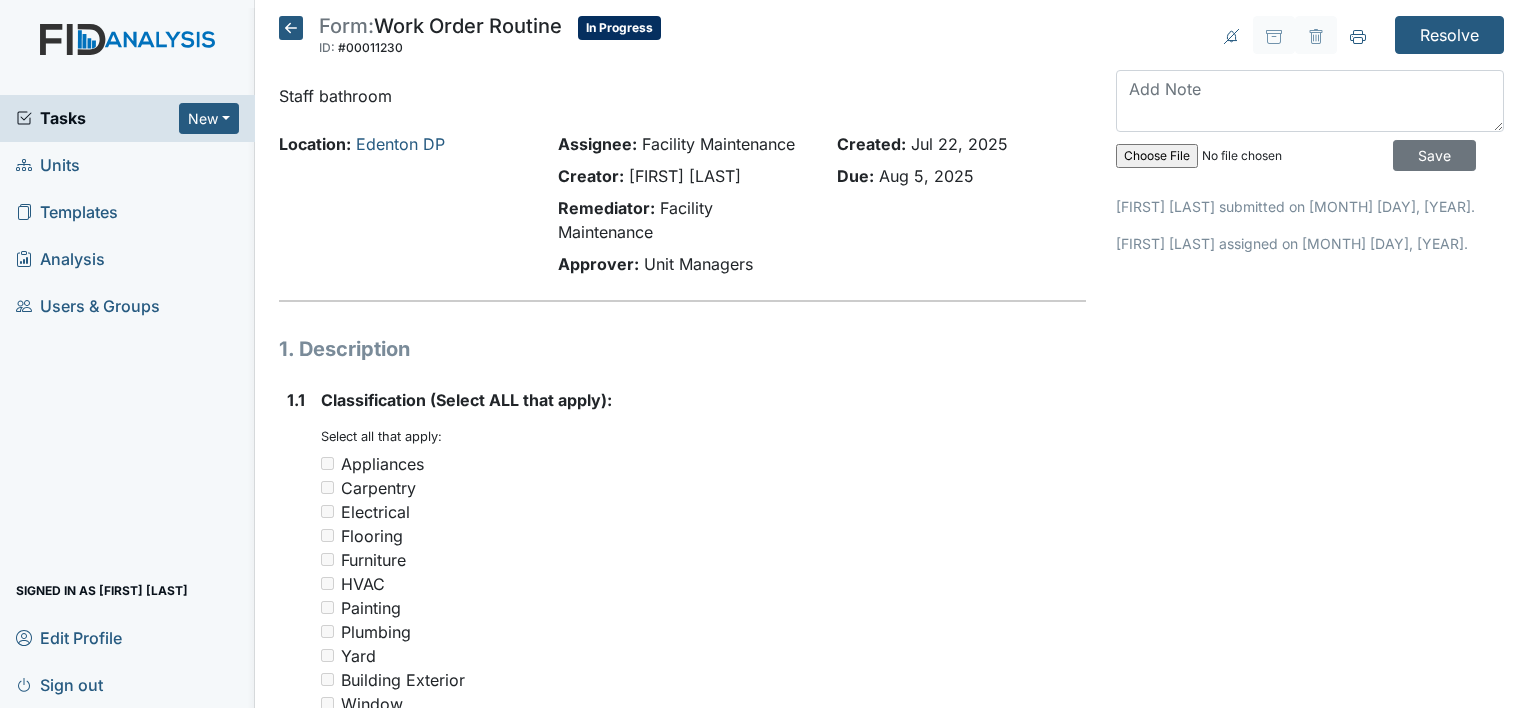 scroll, scrollTop: 0, scrollLeft: 0, axis: both 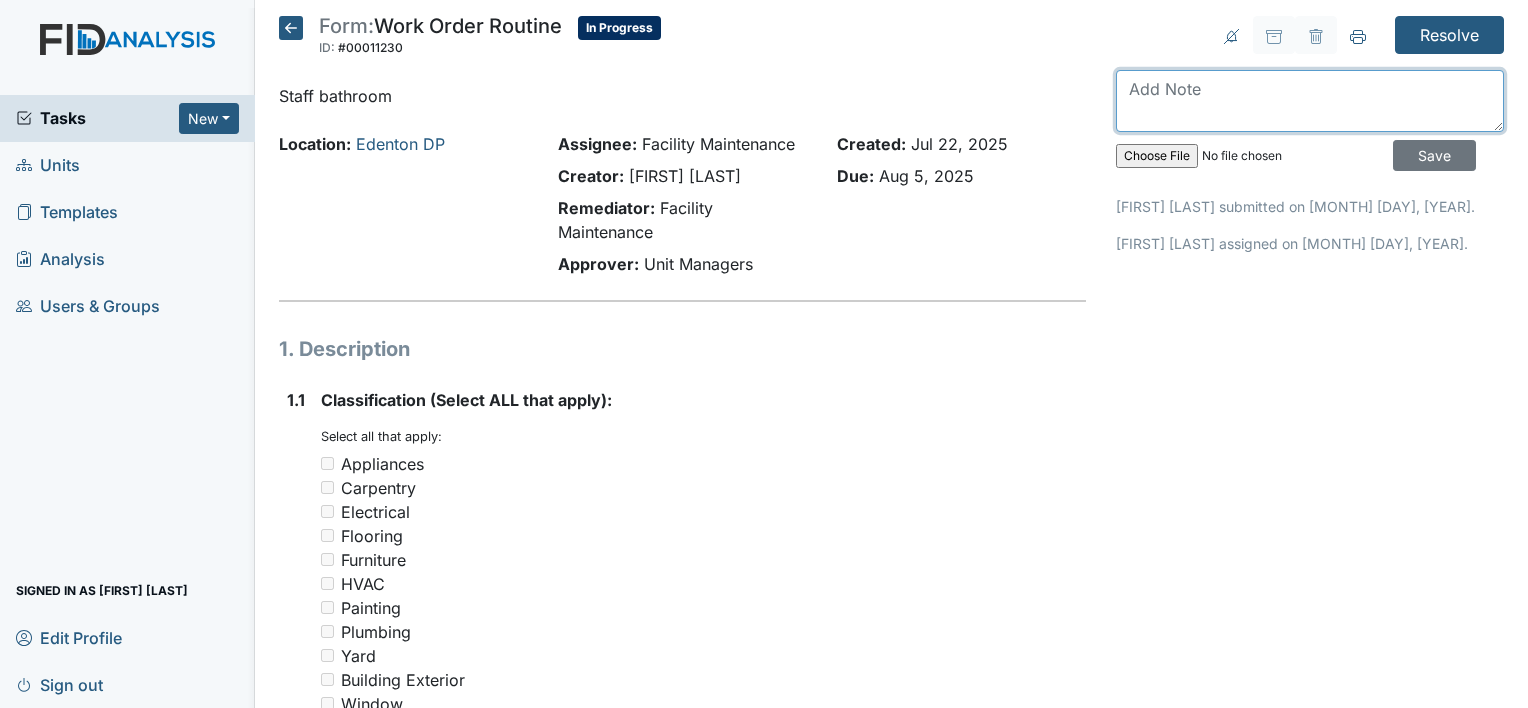 click at bounding box center (1310, 101) 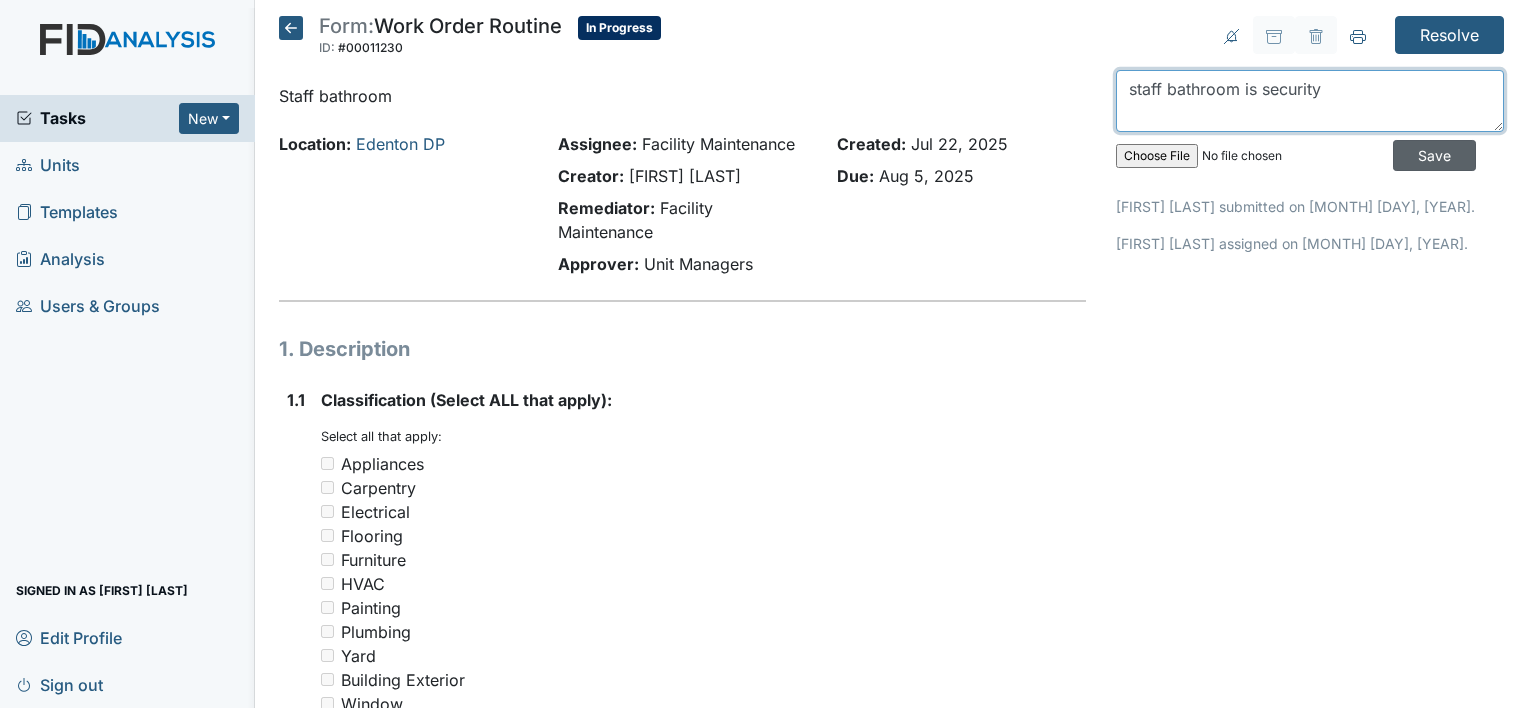 type on "staff bathroom is security" 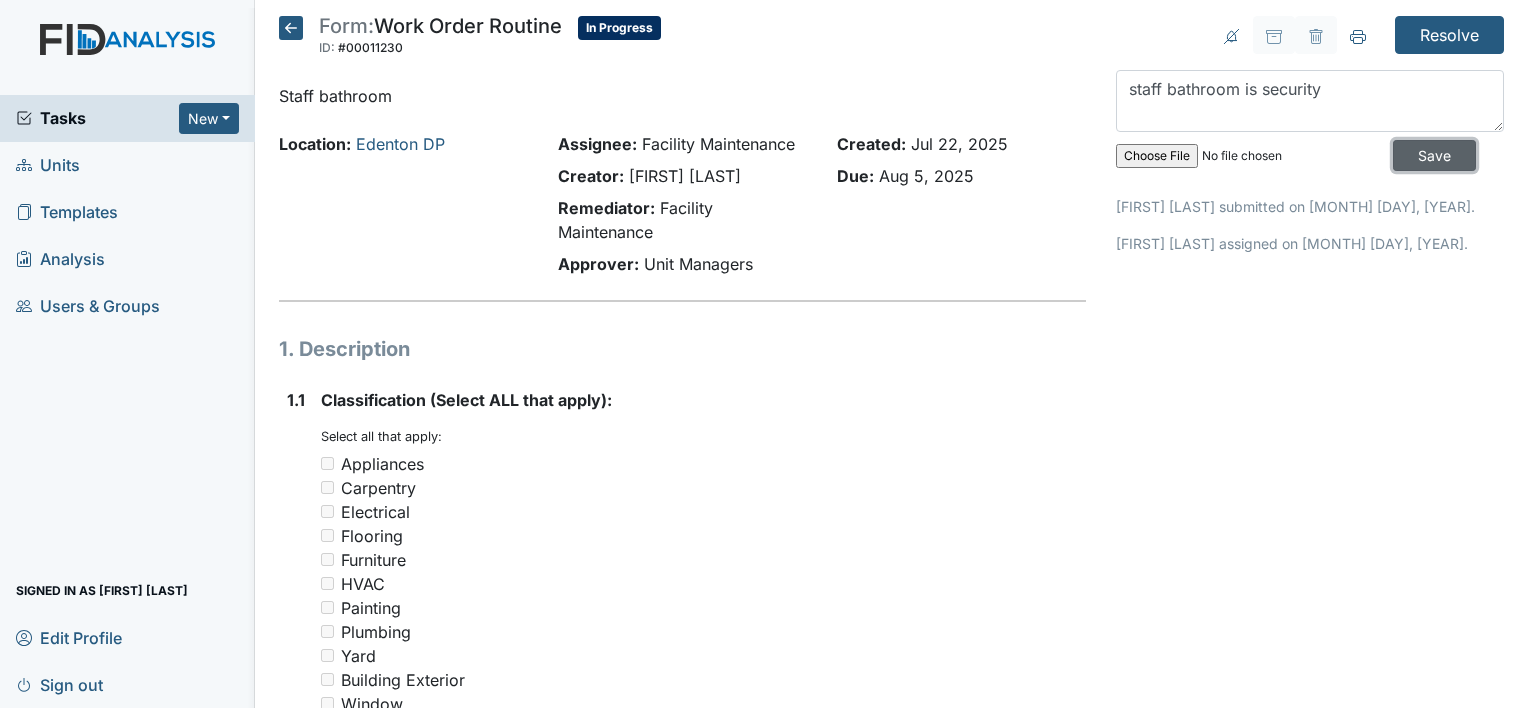 click on "Save" at bounding box center [1434, 155] 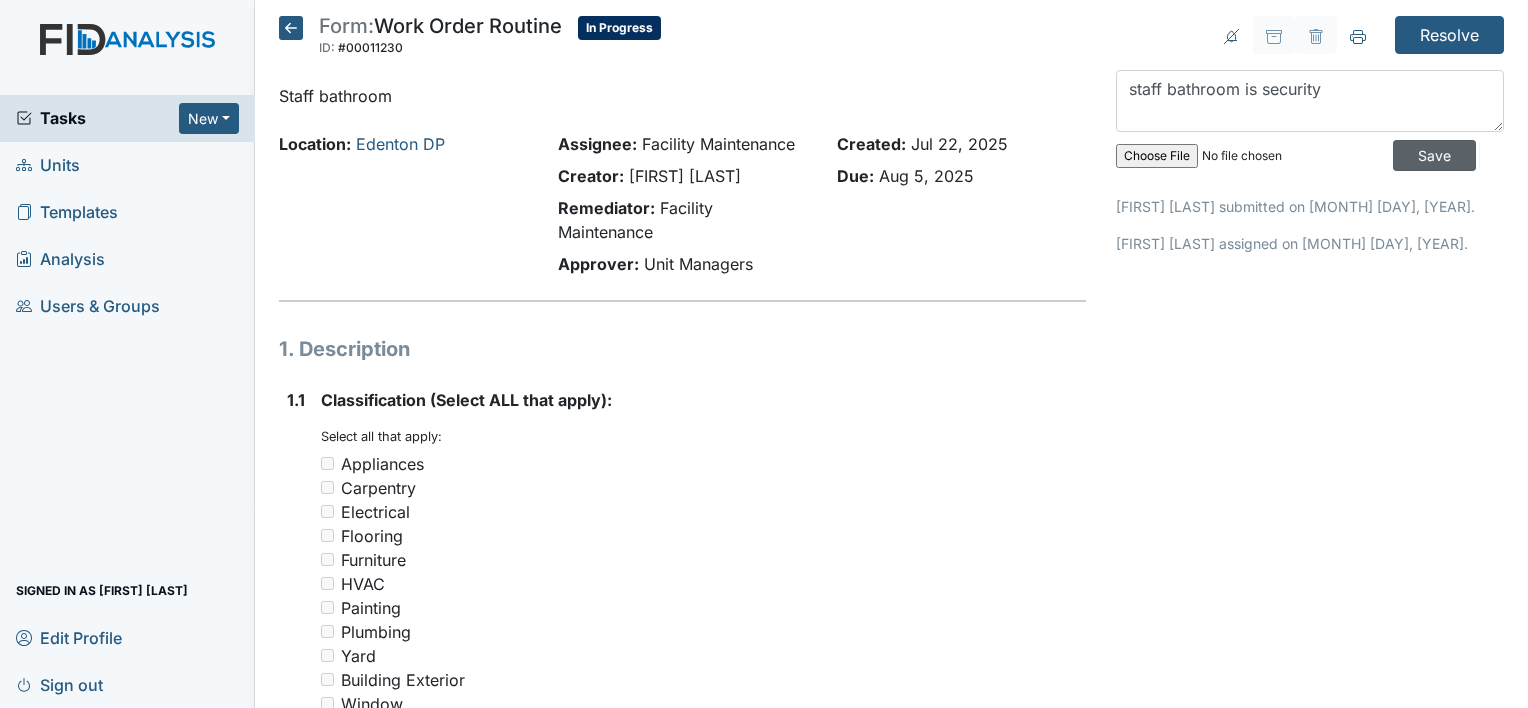 type 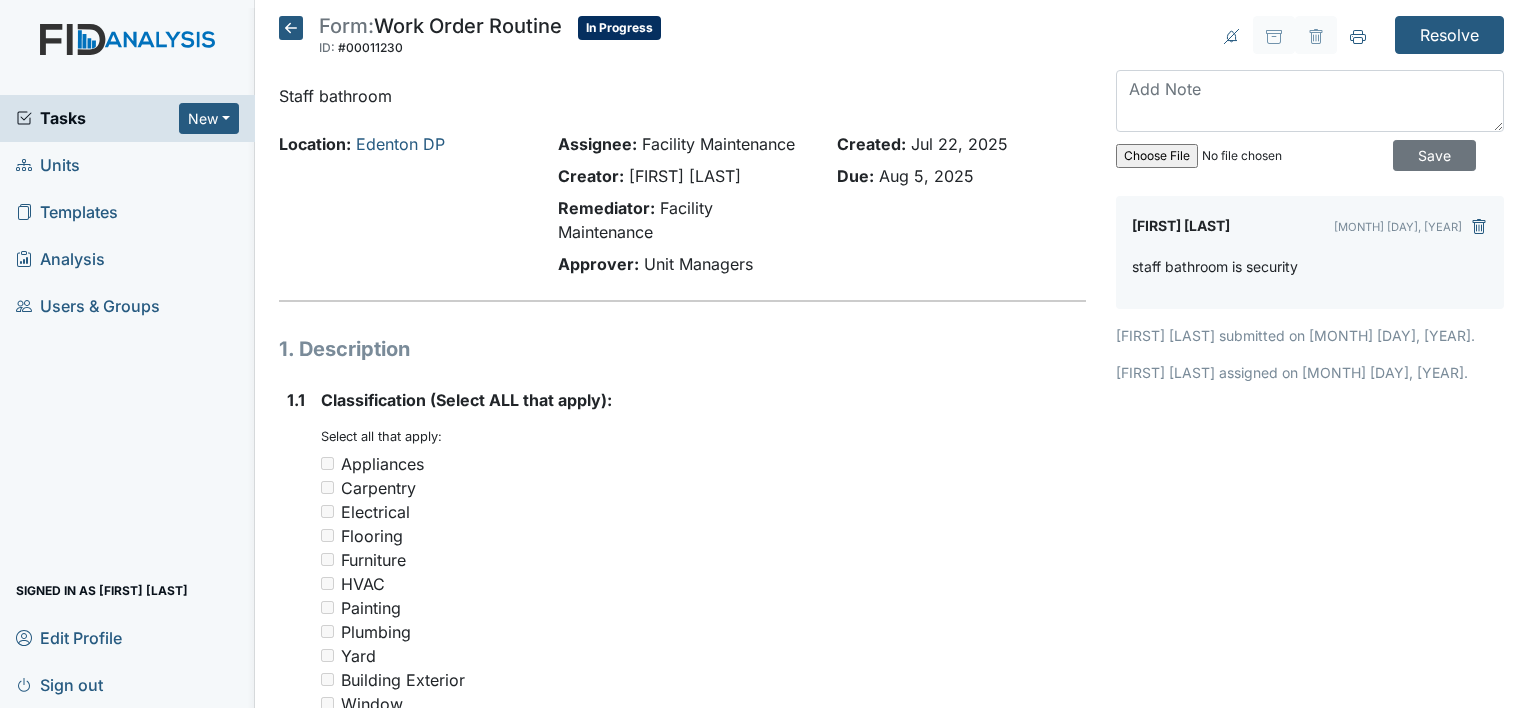 click on "staff bathroom is security" at bounding box center (1215, 266) 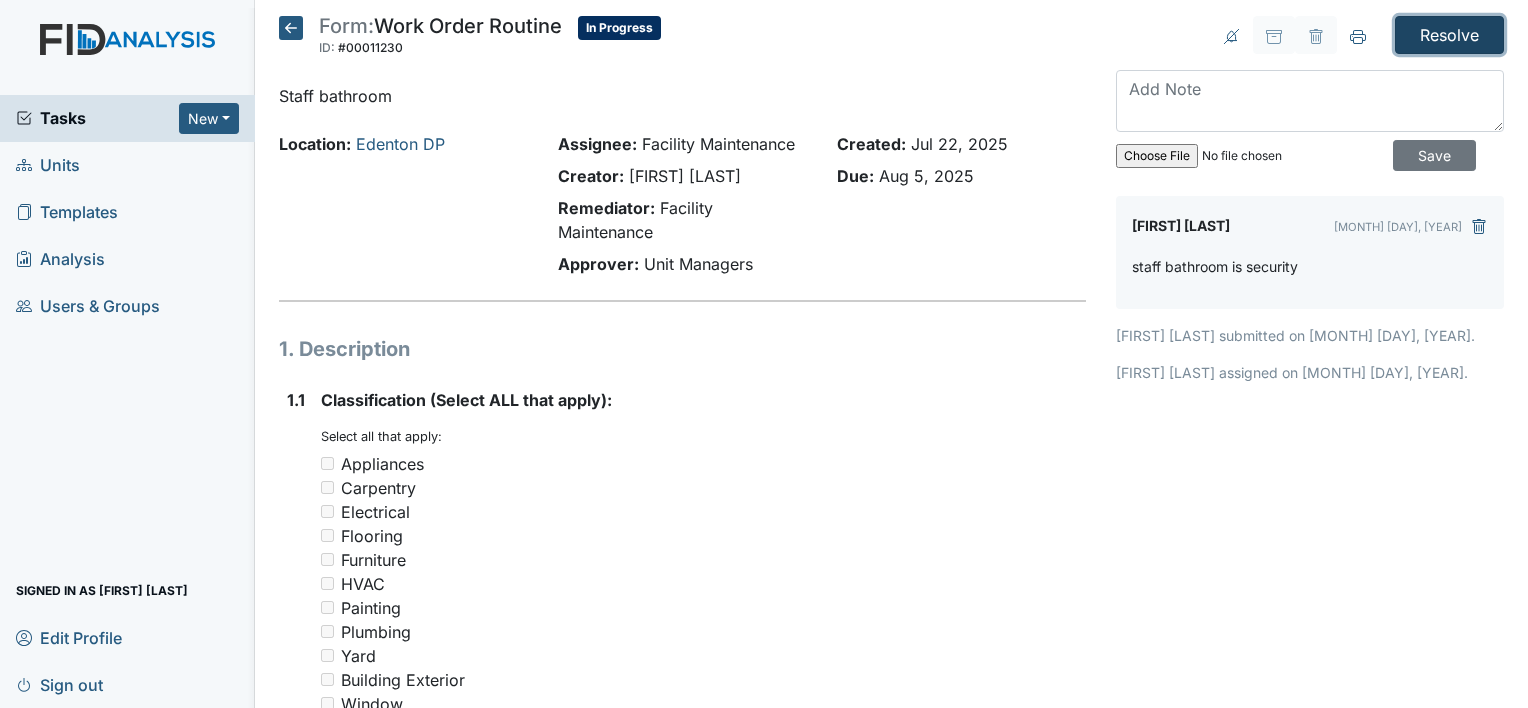 click on "Resolve" at bounding box center (1449, 35) 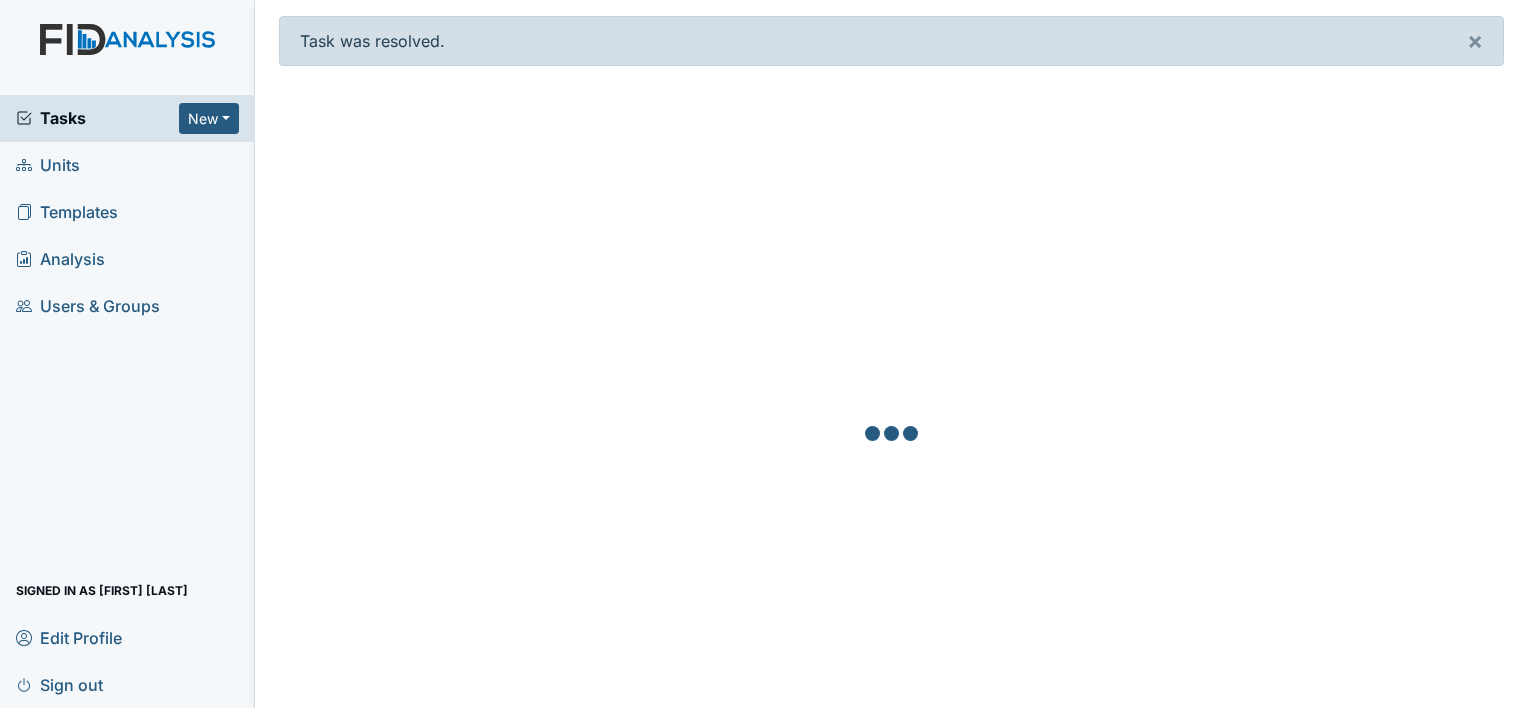 scroll, scrollTop: 0, scrollLeft: 0, axis: both 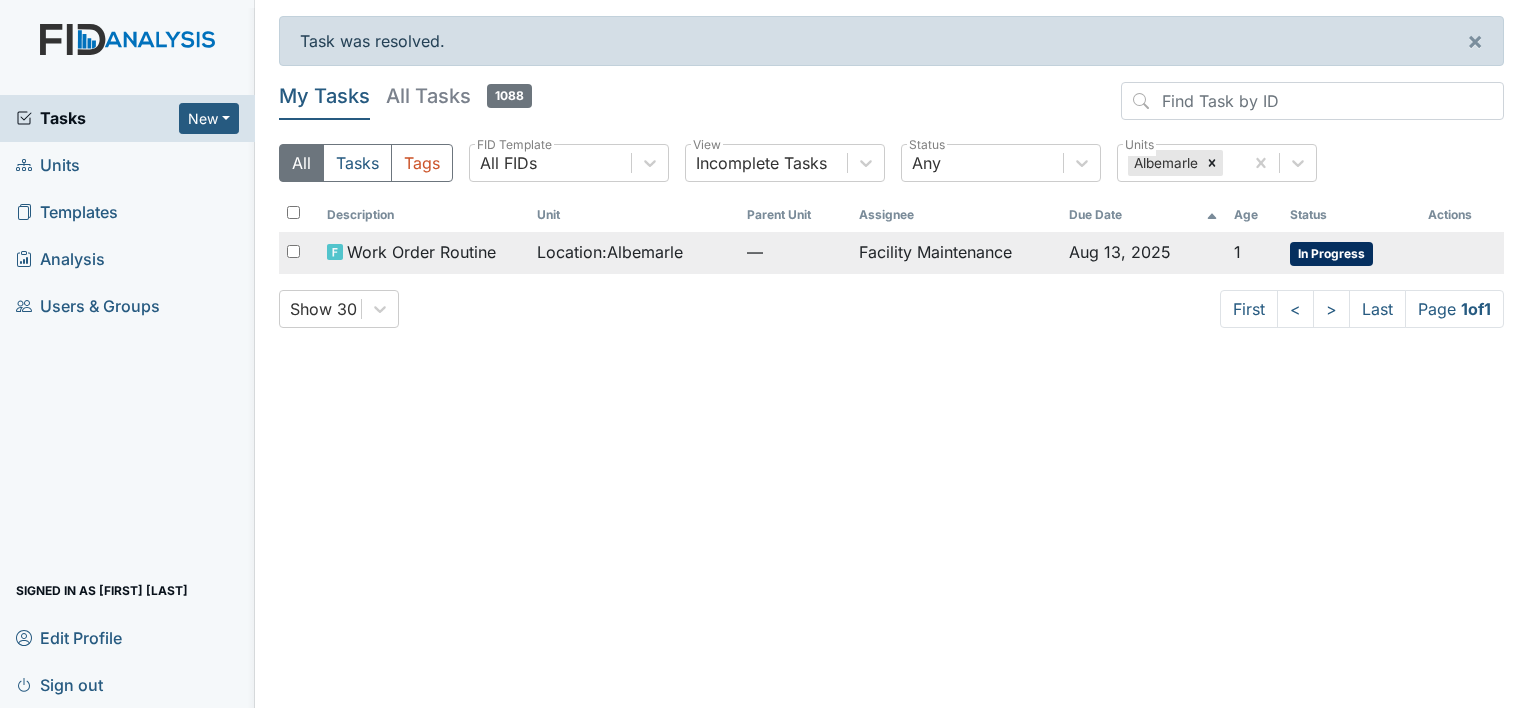 click on "Location :  [CITY]" at bounding box center [610, 252] 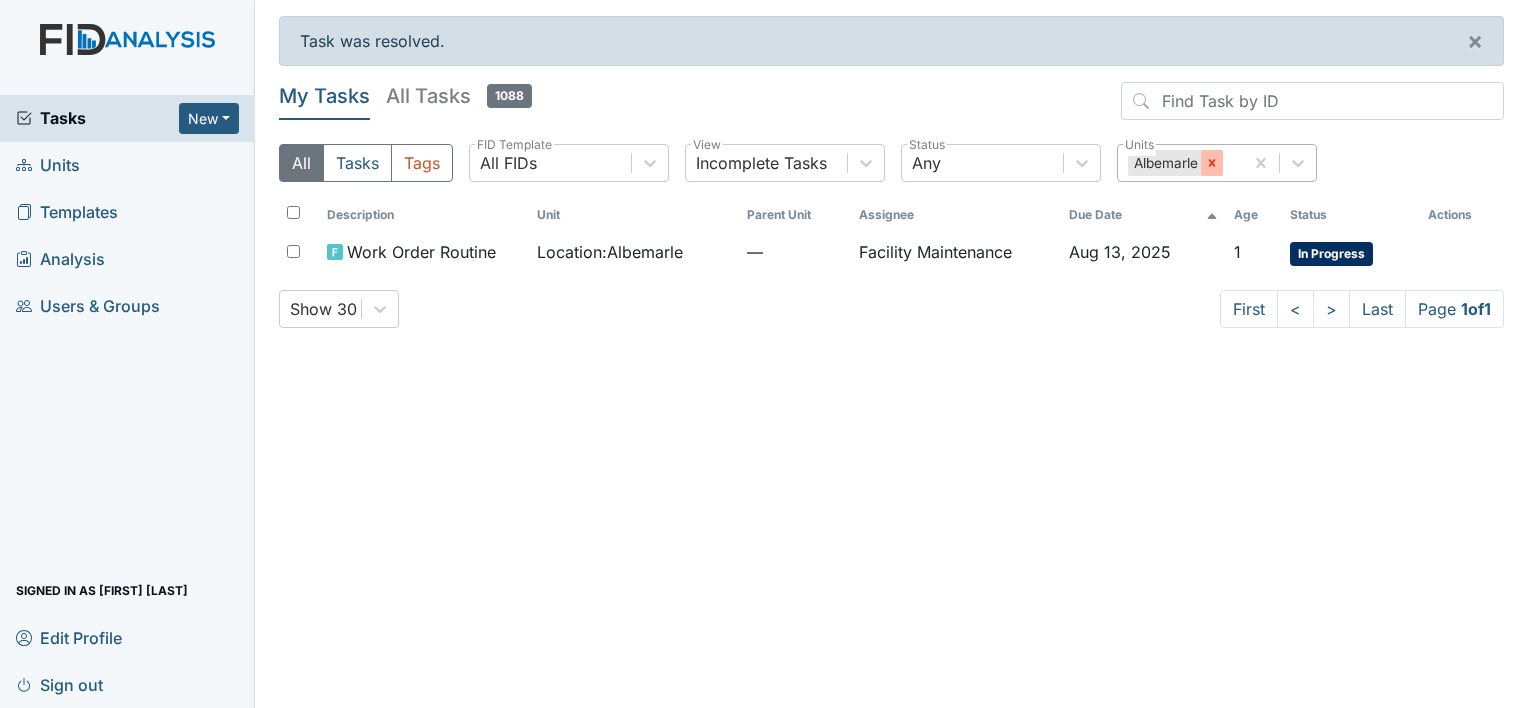 click 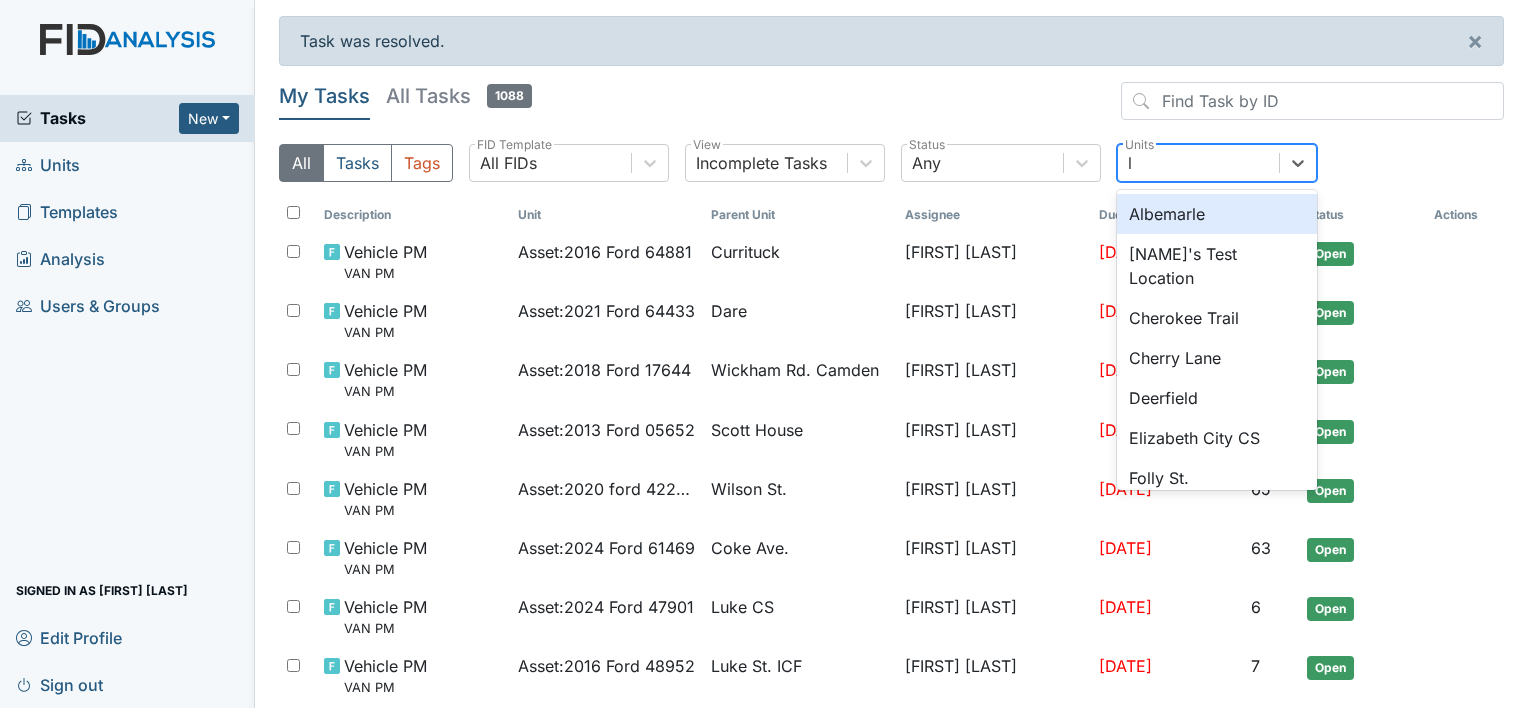 type on "lu" 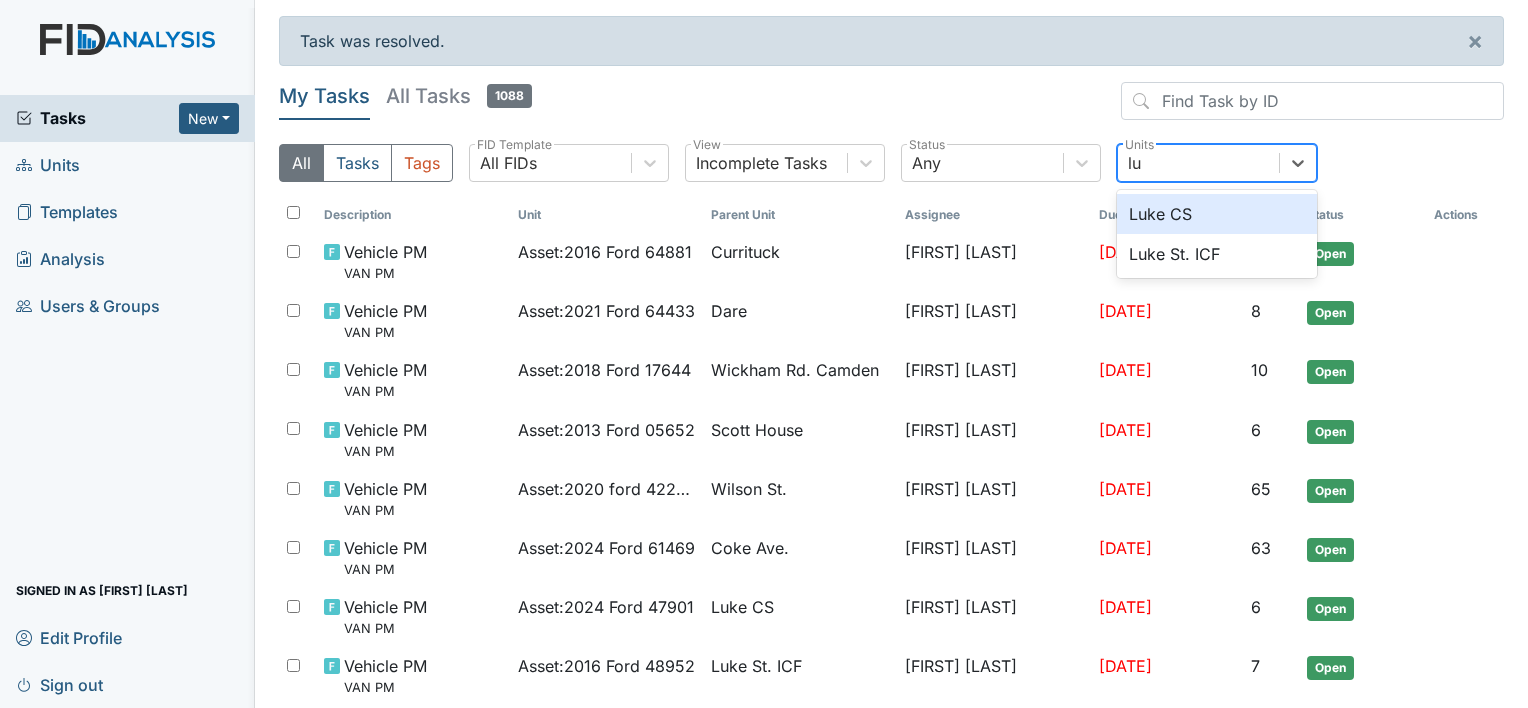 click on "Luke CS" at bounding box center [1217, 214] 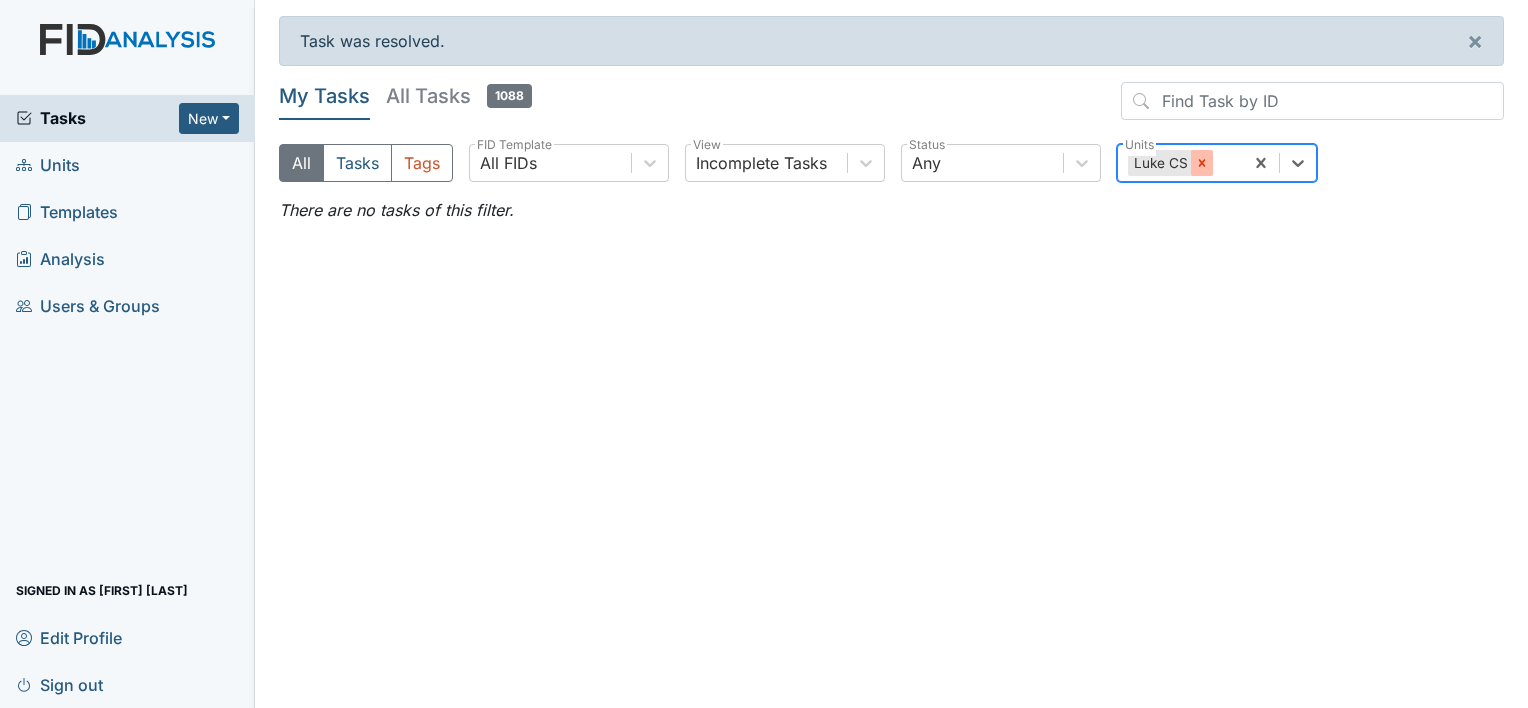 click 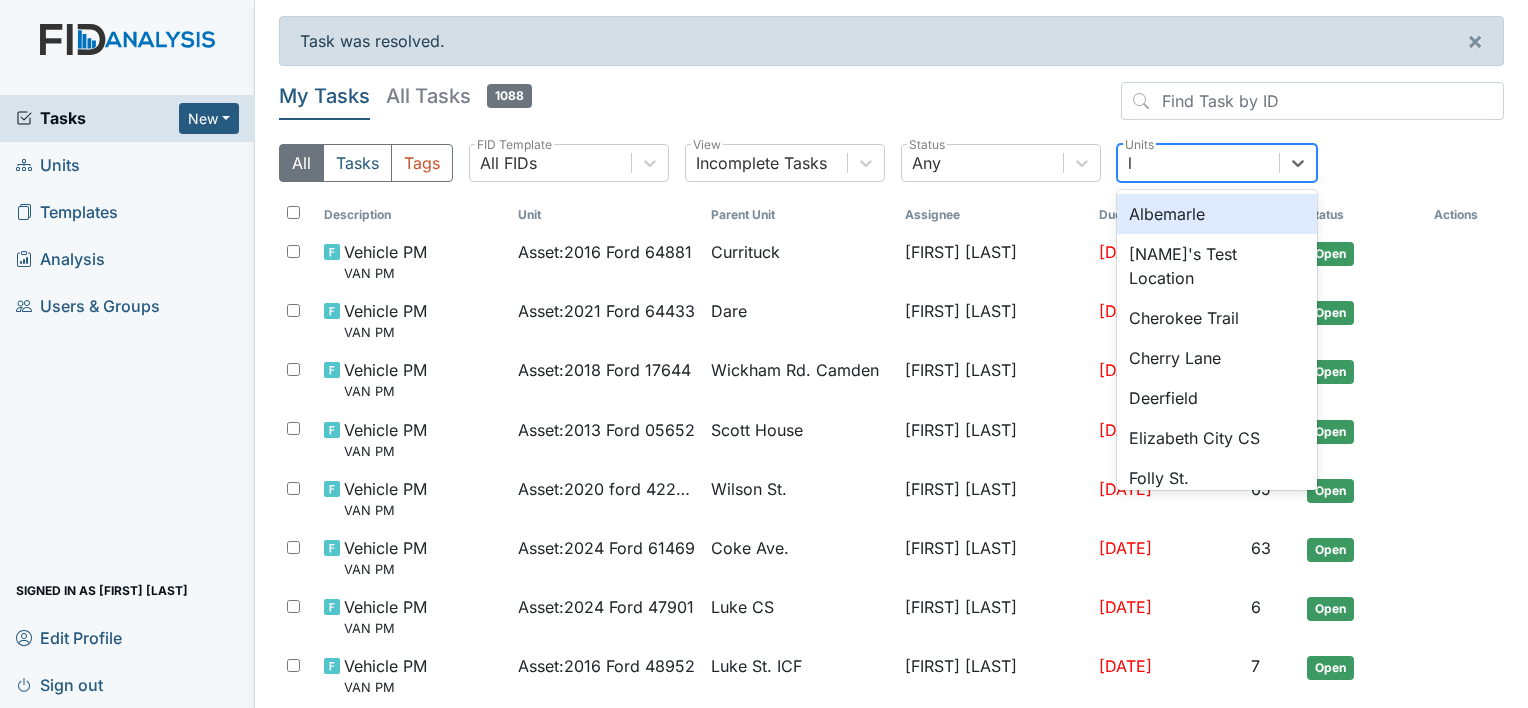 type on "lu" 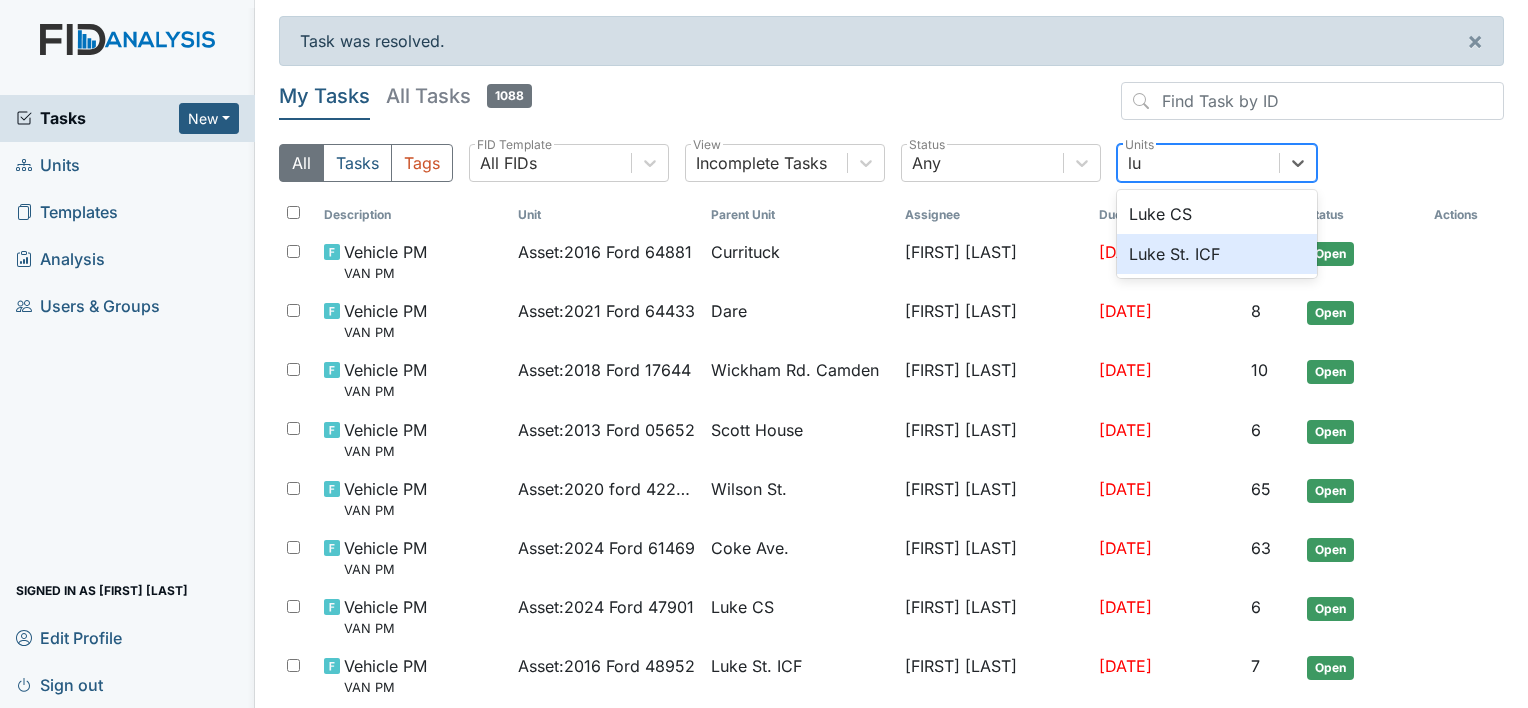 click on "Luke St. ICF" at bounding box center [1217, 254] 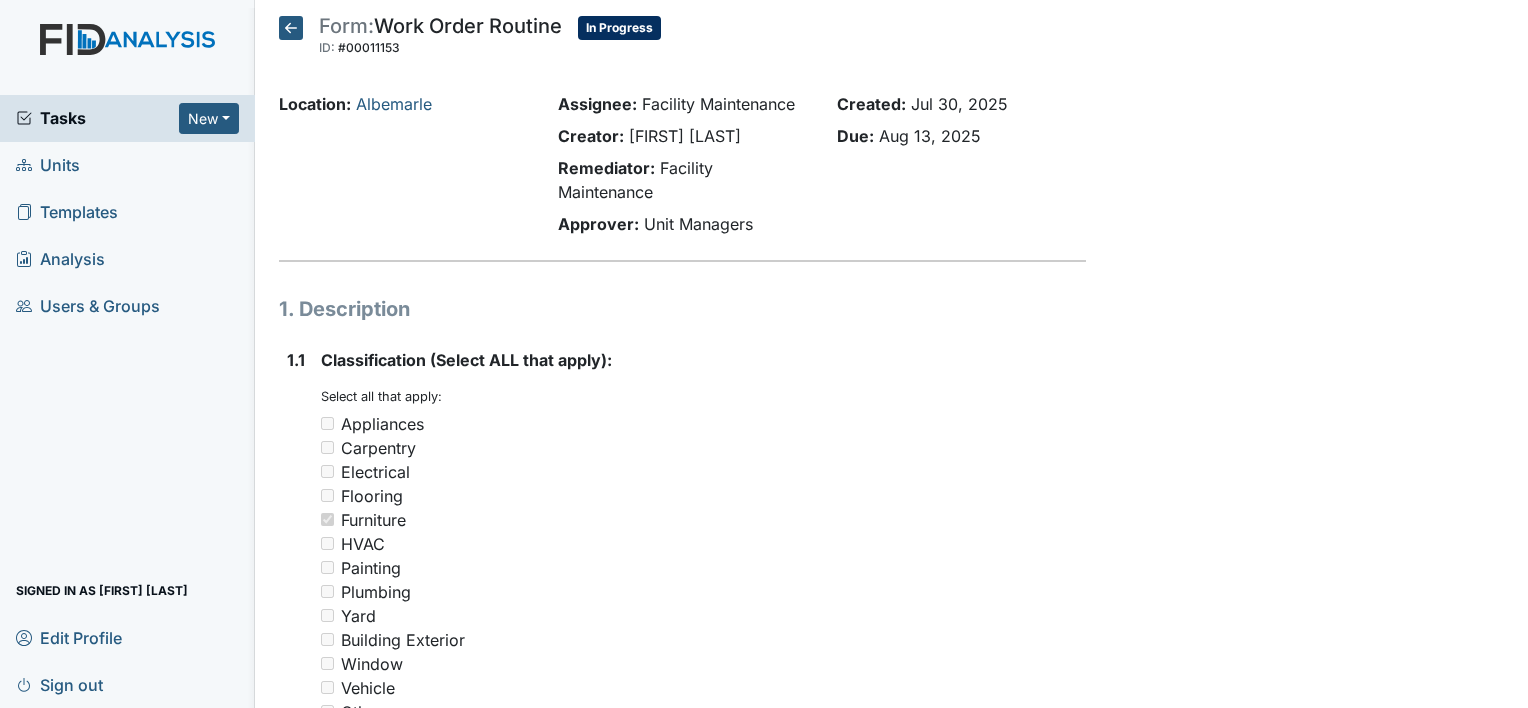 scroll, scrollTop: 0, scrollLeft: 0, axis: both 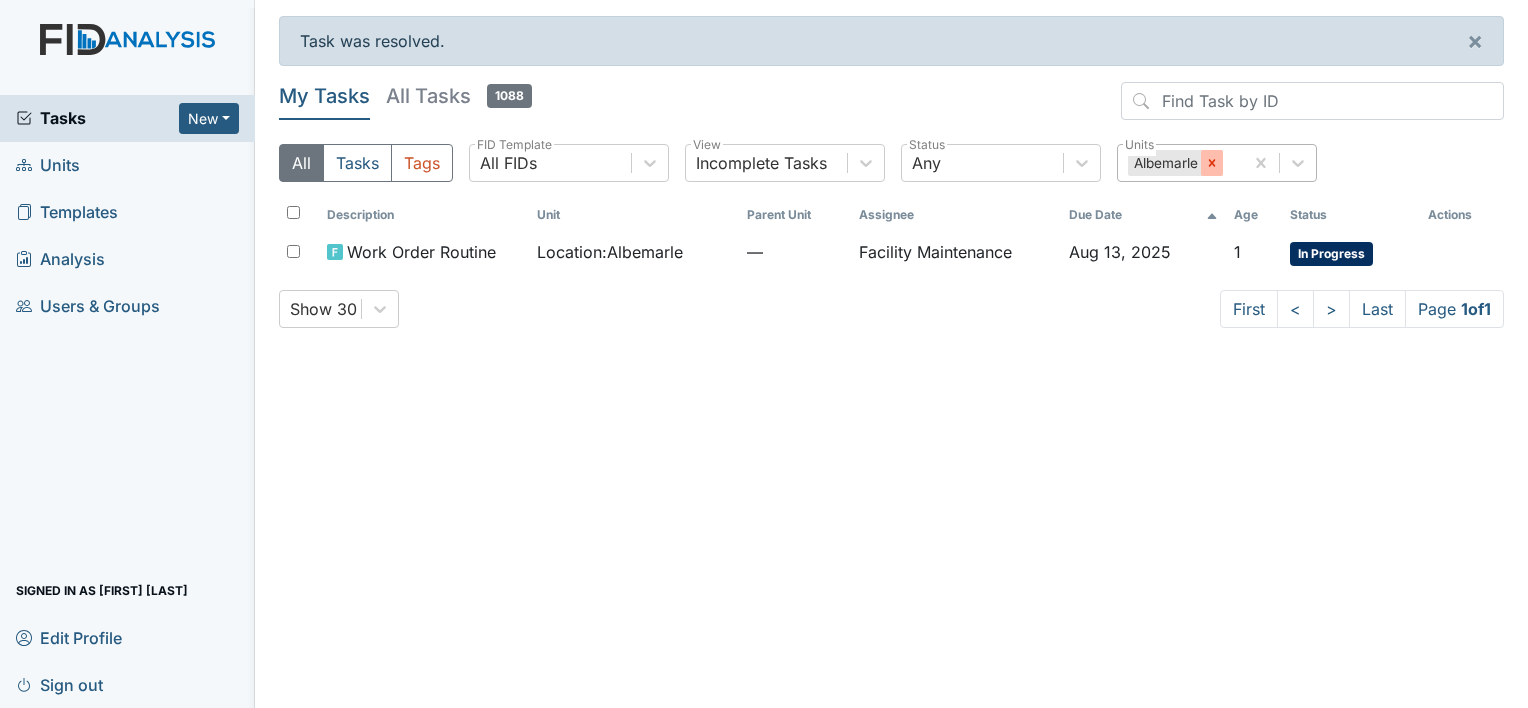 click 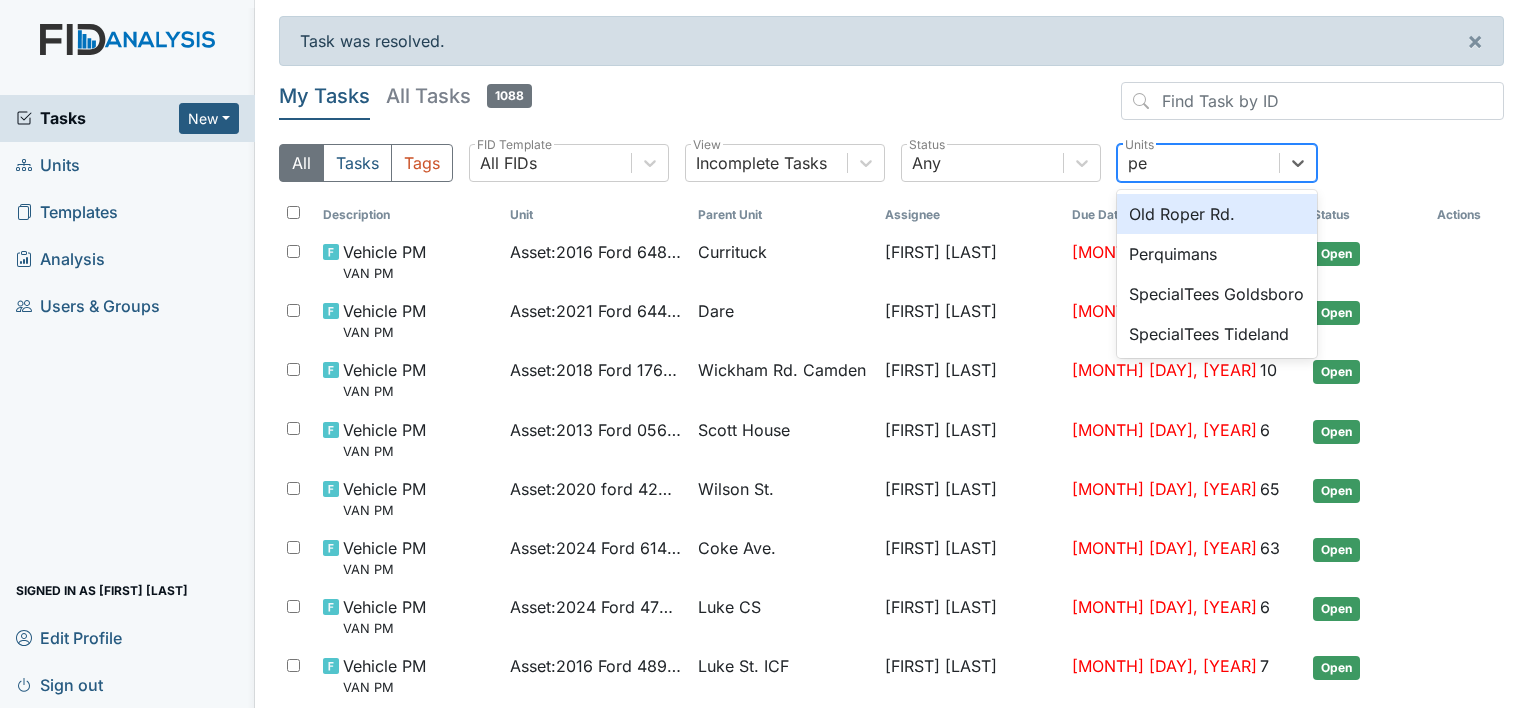 type on "per" 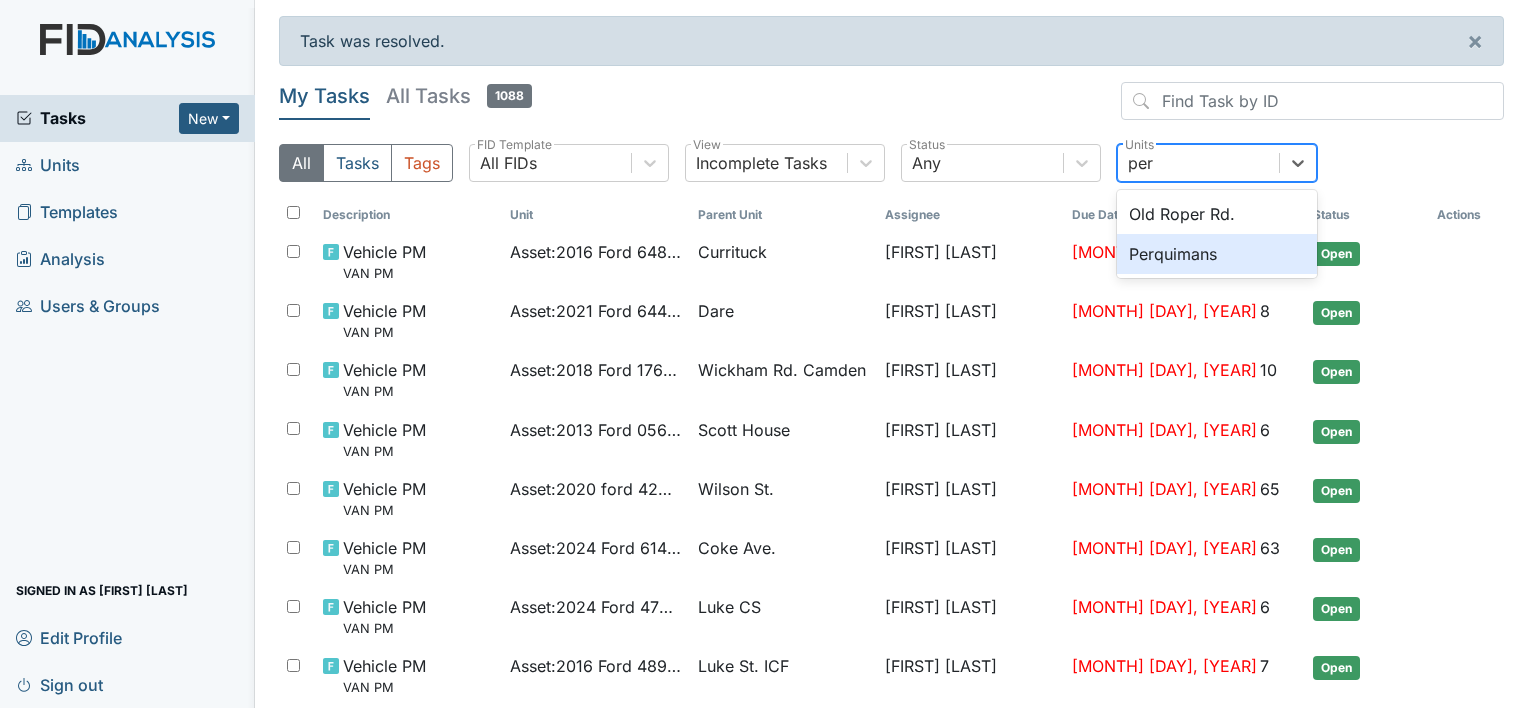 click on "Perquimans" at bounding box center (1217, 254) 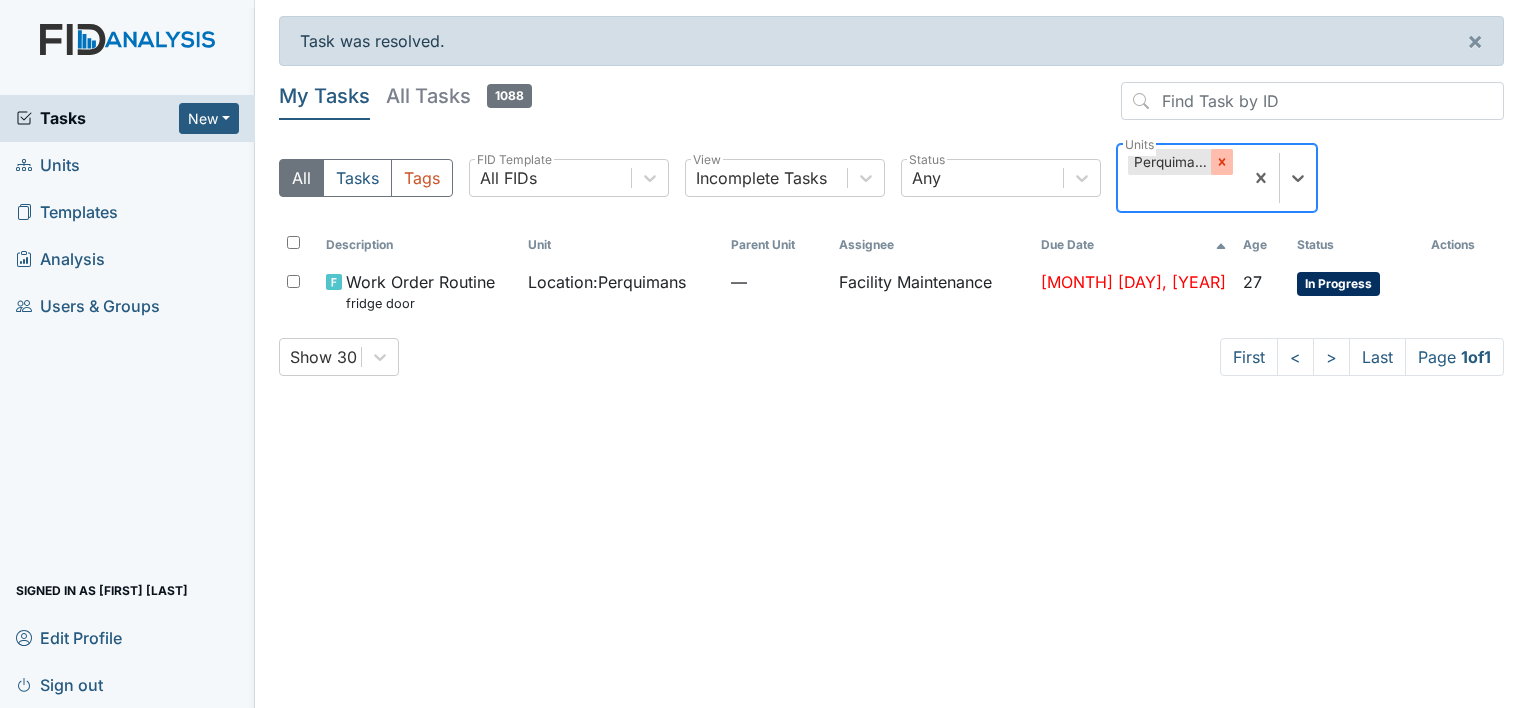 click 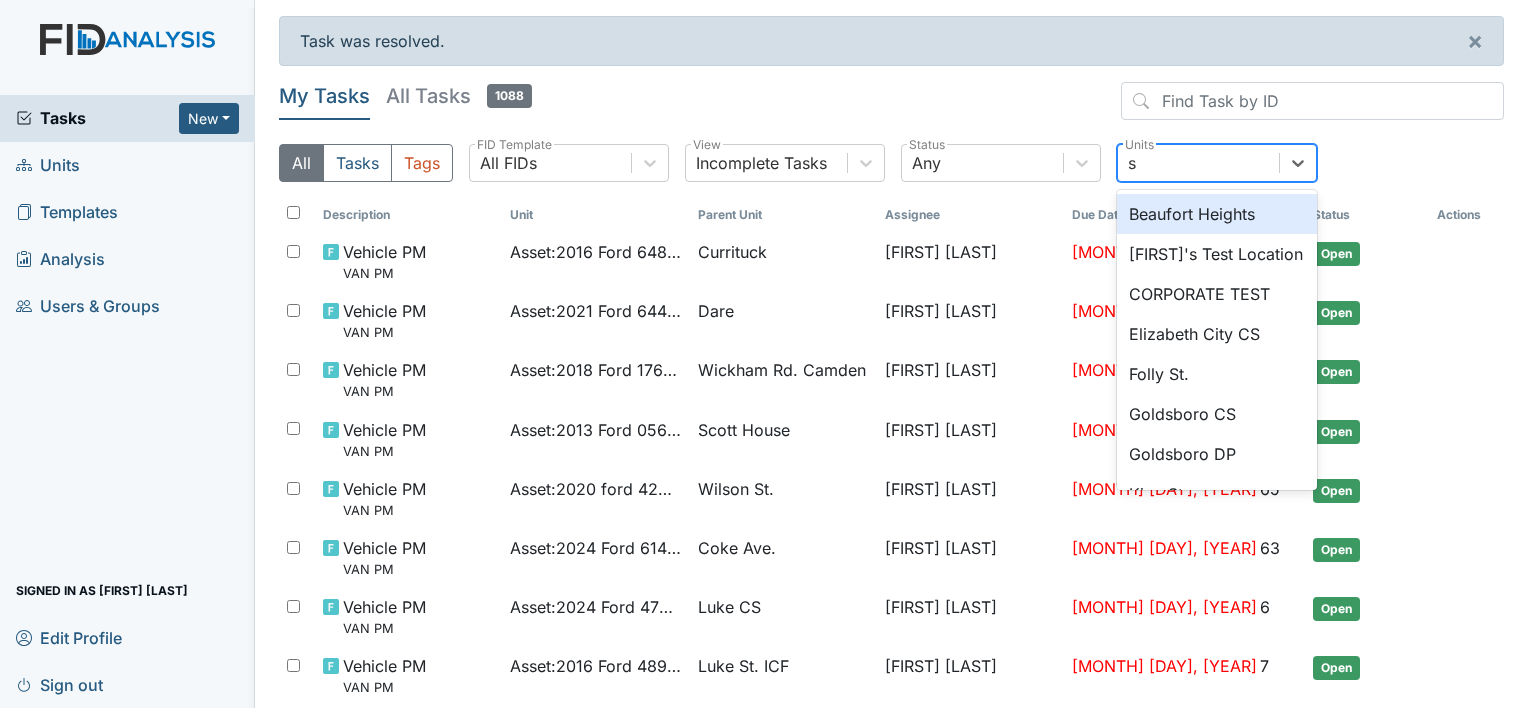 type on "sc" 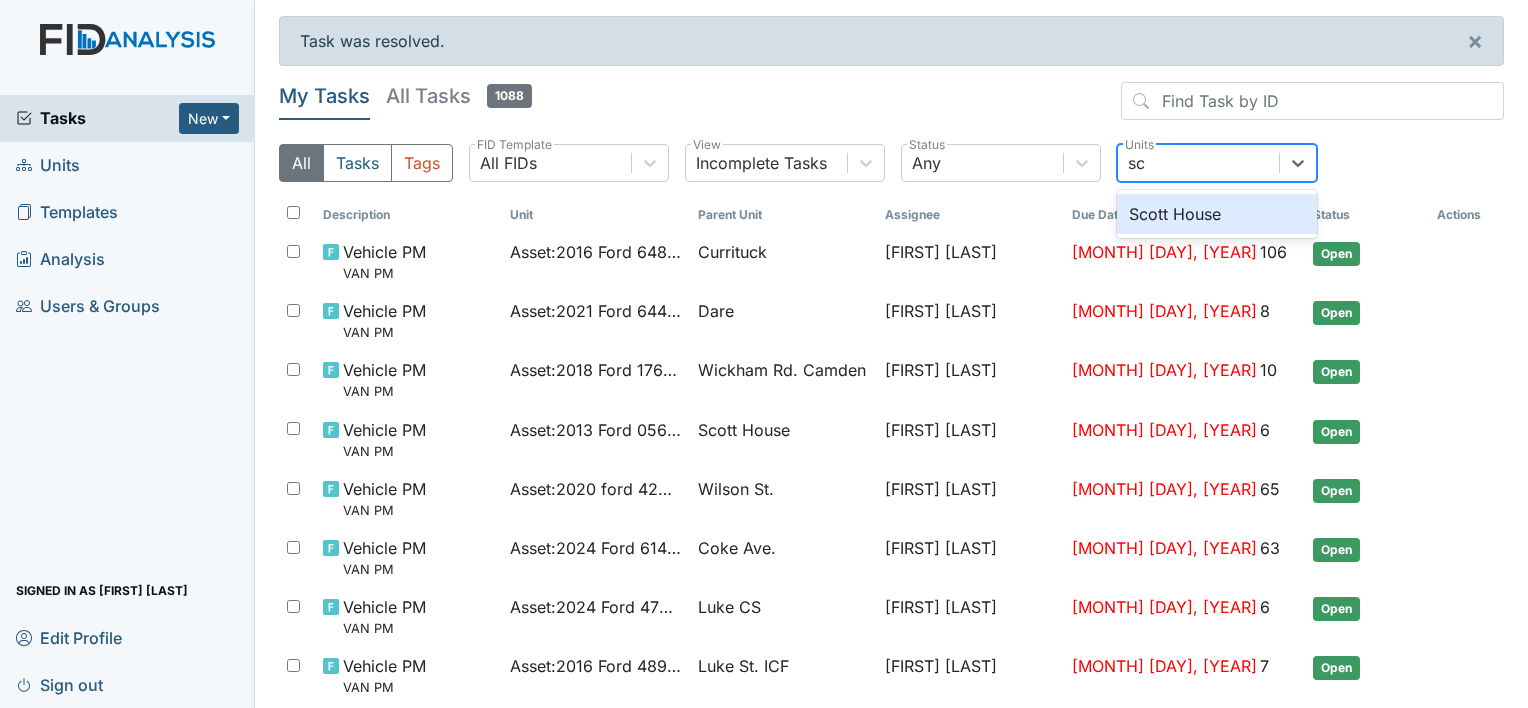 click on "Scott House" at bounding box center (1217, 214) 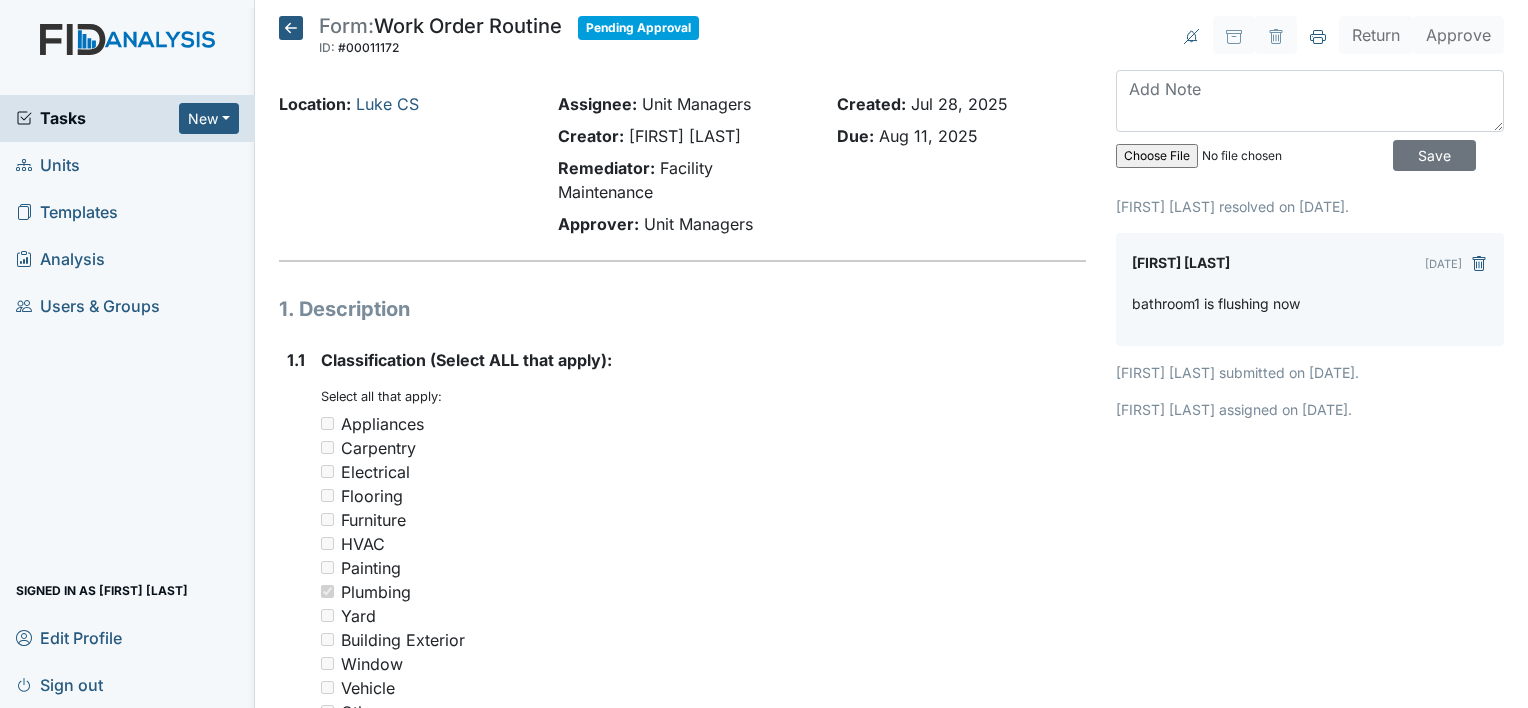 scroll, scrollTop: 0, scrollLeft: 0, axis: both 